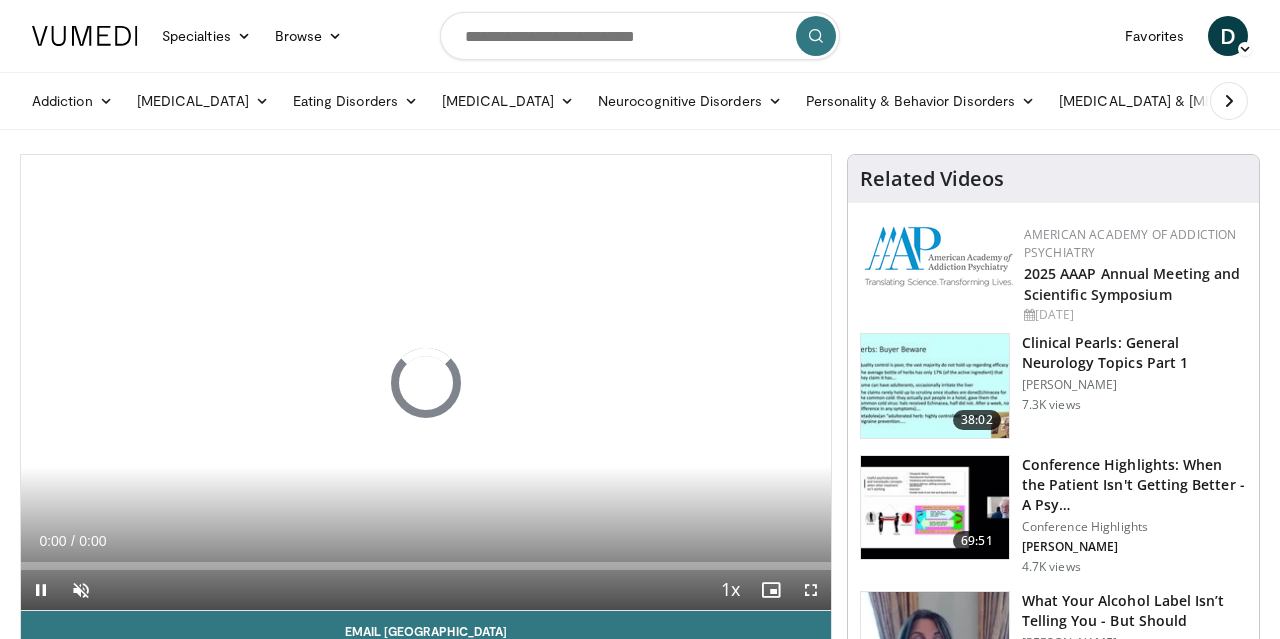 scroll, scrollTop: 0, scrollLeft: 0, axis: both 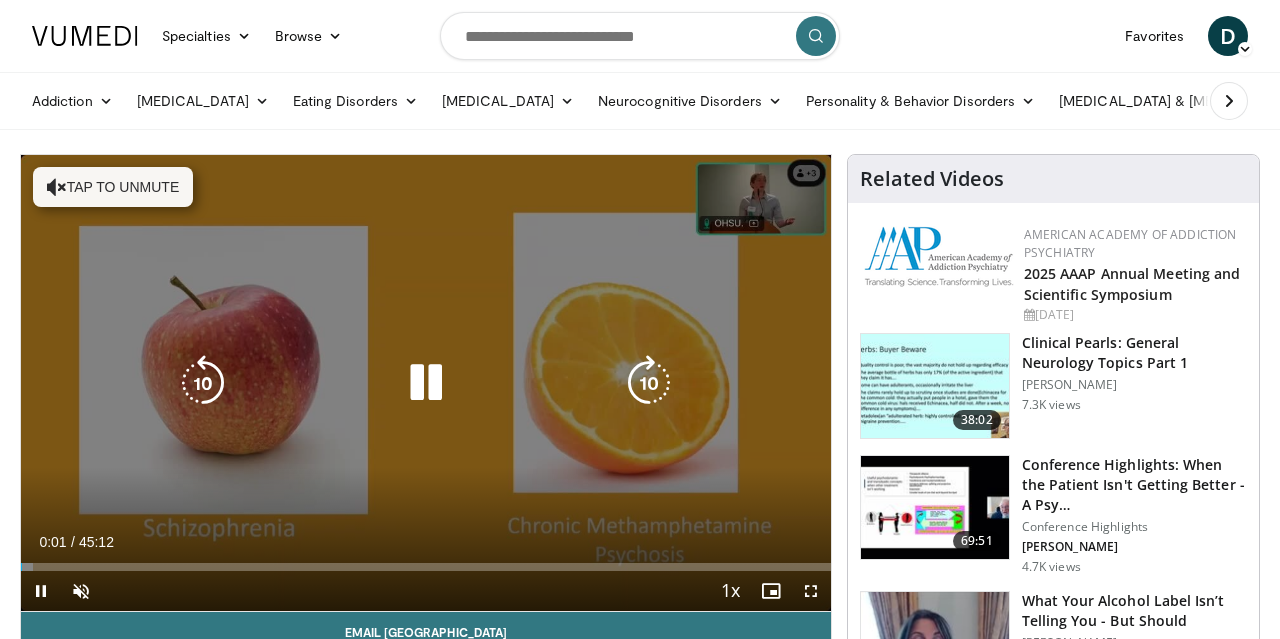 click on "Tap to unmute" at bounding box center [113, 187] 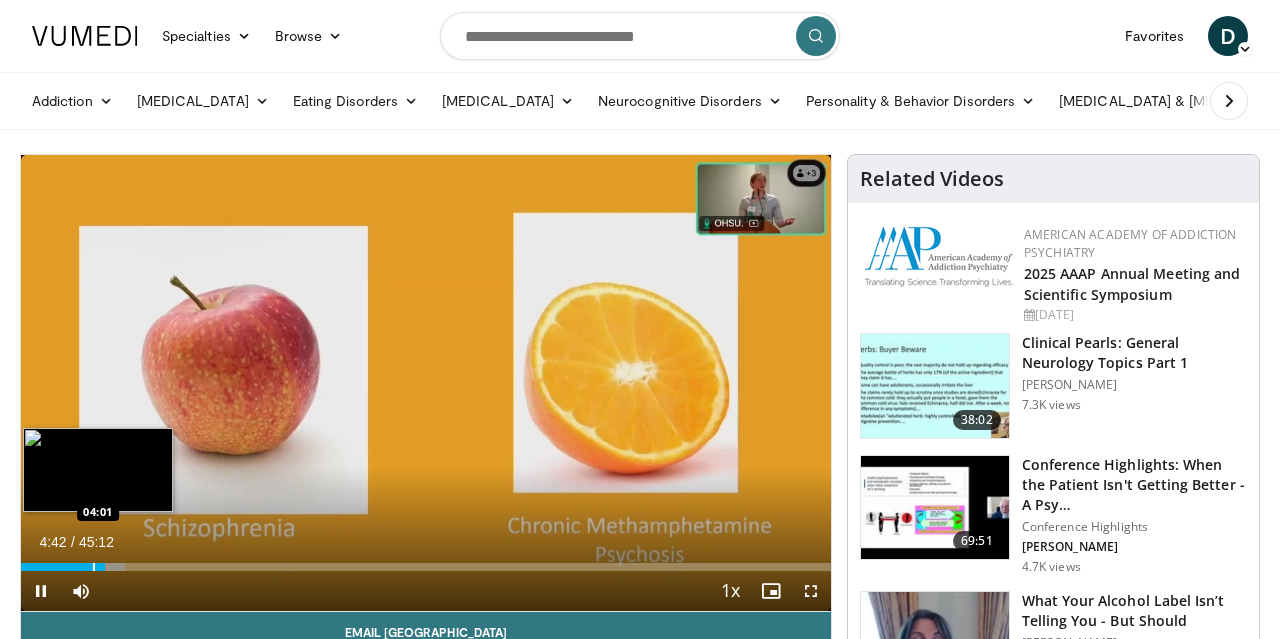 click at bounding box center [94, 567] 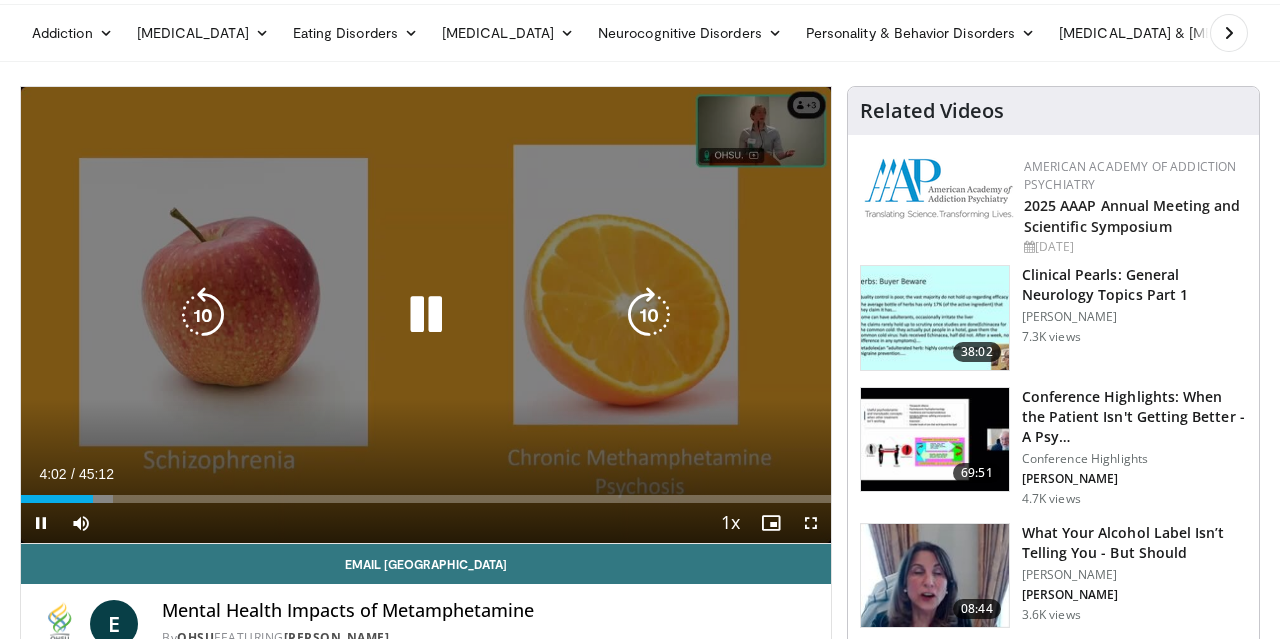 scroll, scrollTop: 70, scrollLeft: 0, axis: vertical 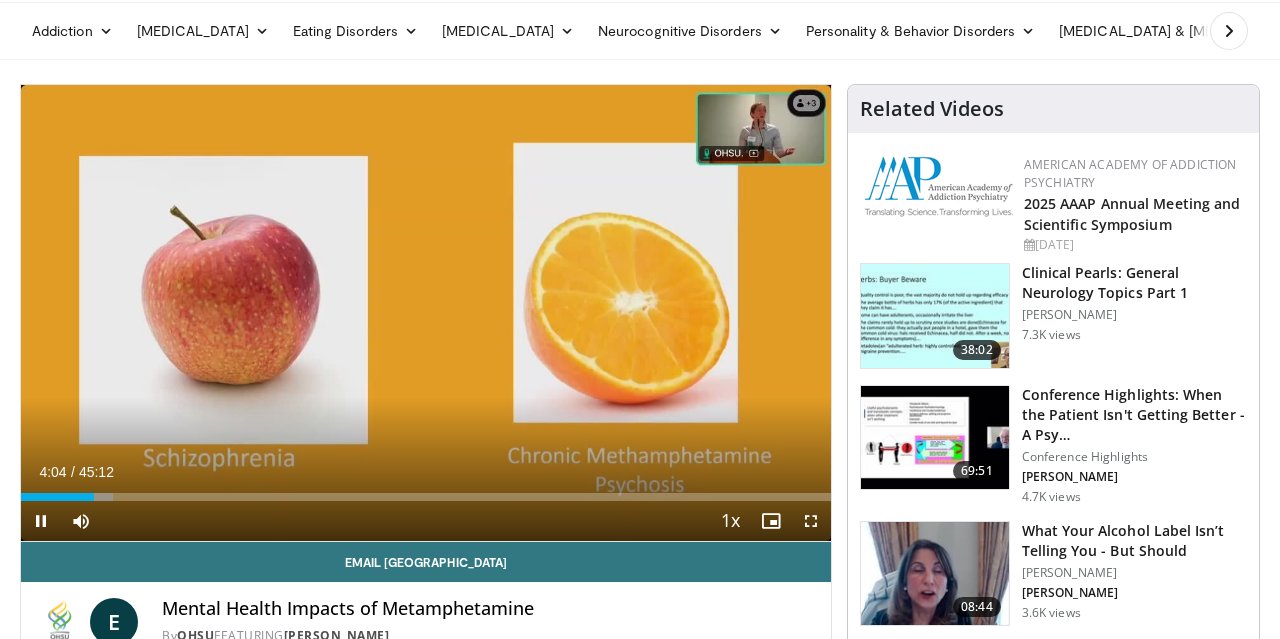 drag, startPoint x: 603, startPoint y: 472, endPoint x: 650, endPoint y: 512, distance: 61.7171 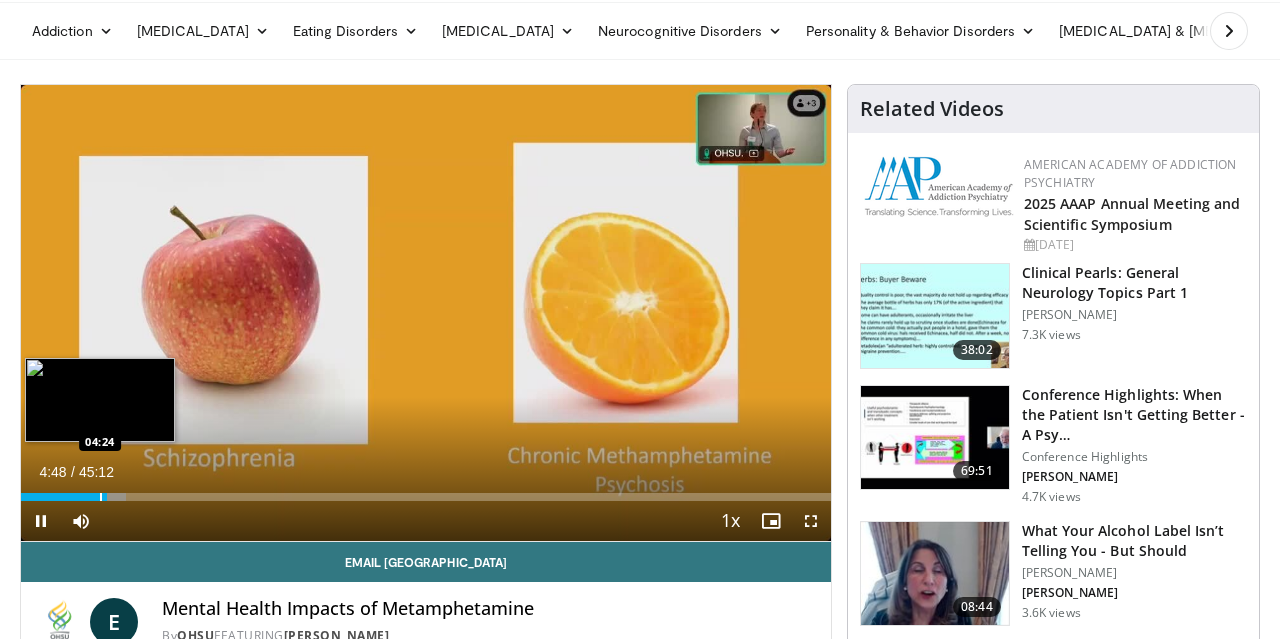 click on "04:48" at bounding box center [64, 497] 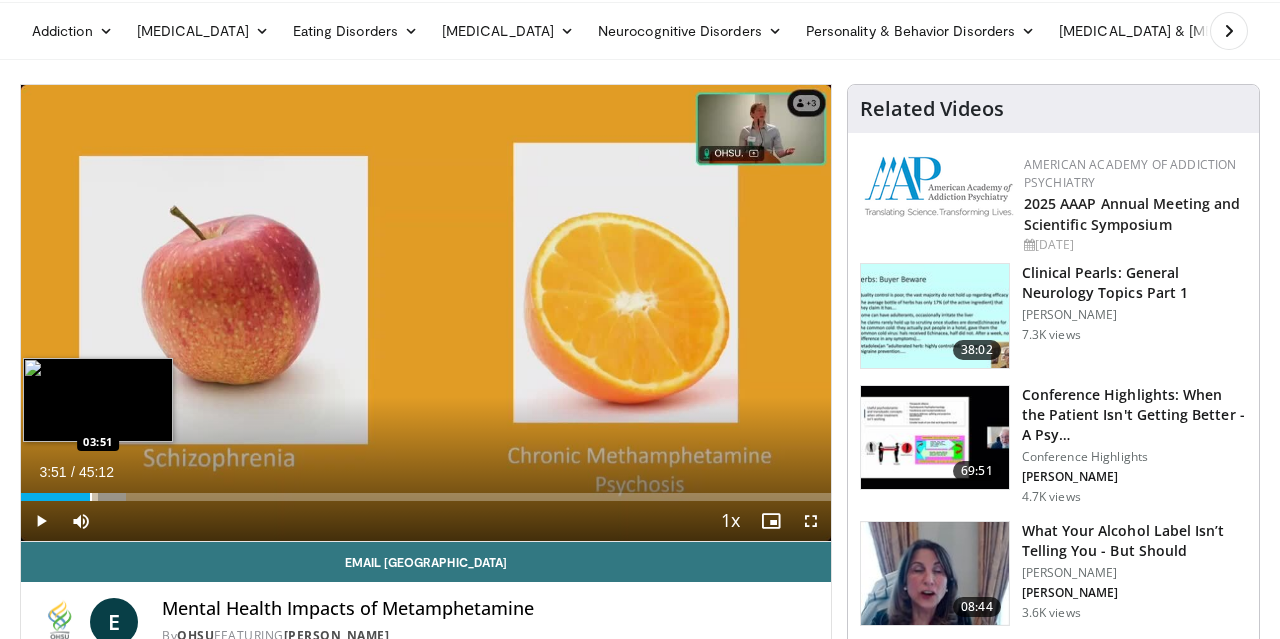 click on "Loaded :  12.91% 04:43 03:51" at bounding box center [426, 491] 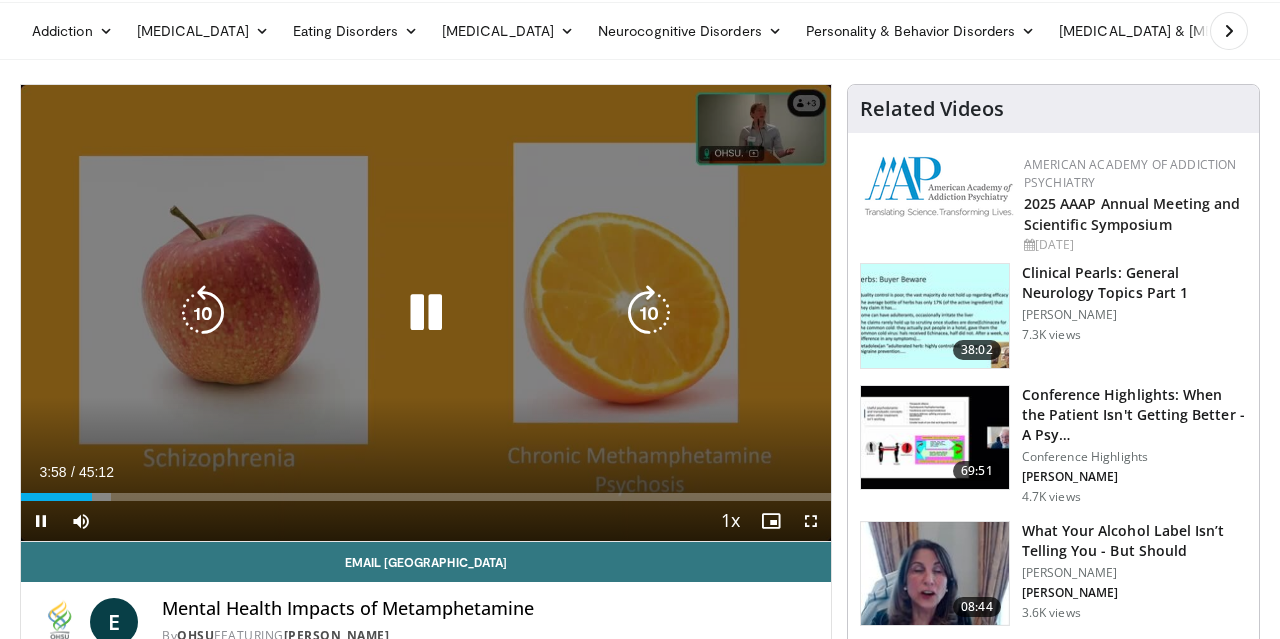 drag, startPoint x: 434, startPoint y: 422, endPoint x: 578, endPoint y: 417, distance: 144.08678 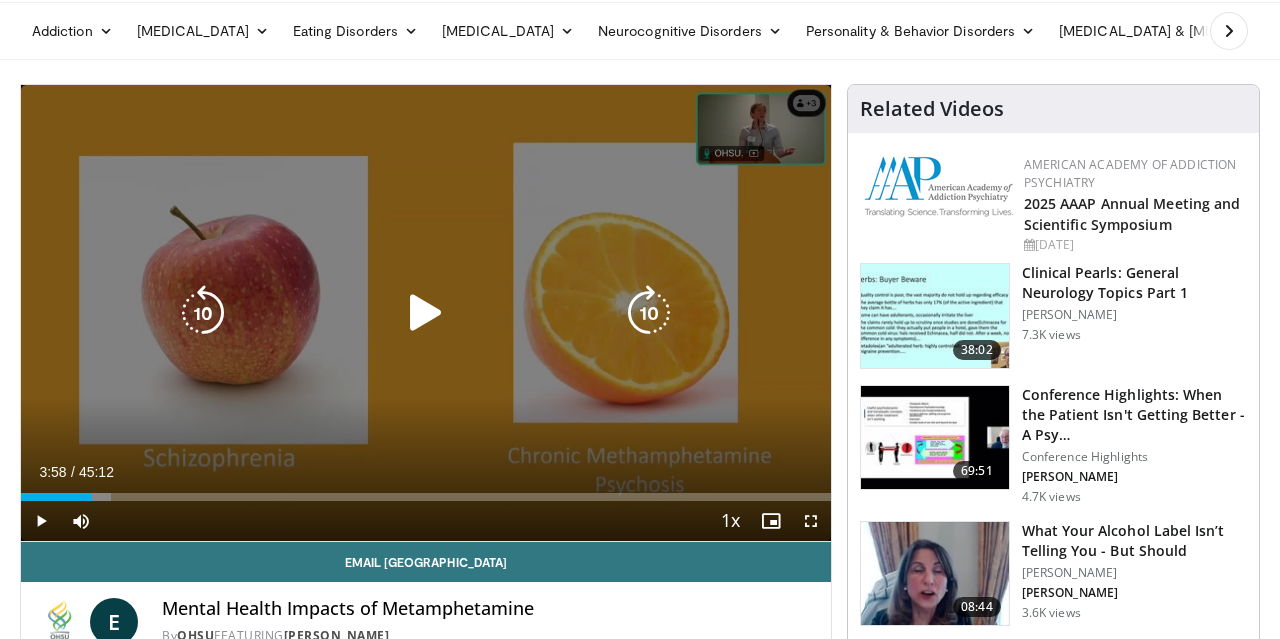 click on "10 seconds
Tap to unmute" at bounding box center [426, 313] 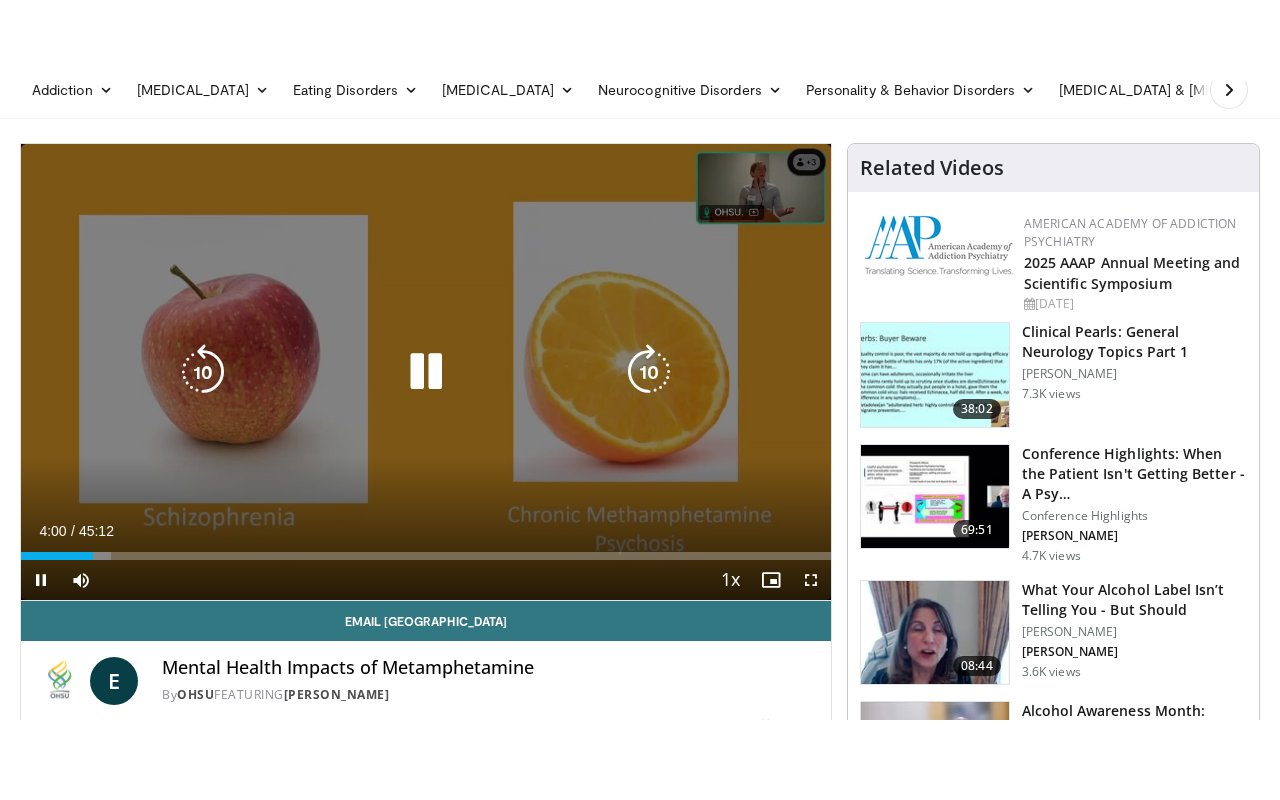 scroll, scrollTop: 94, scrollLeft: 0, axis: vertical 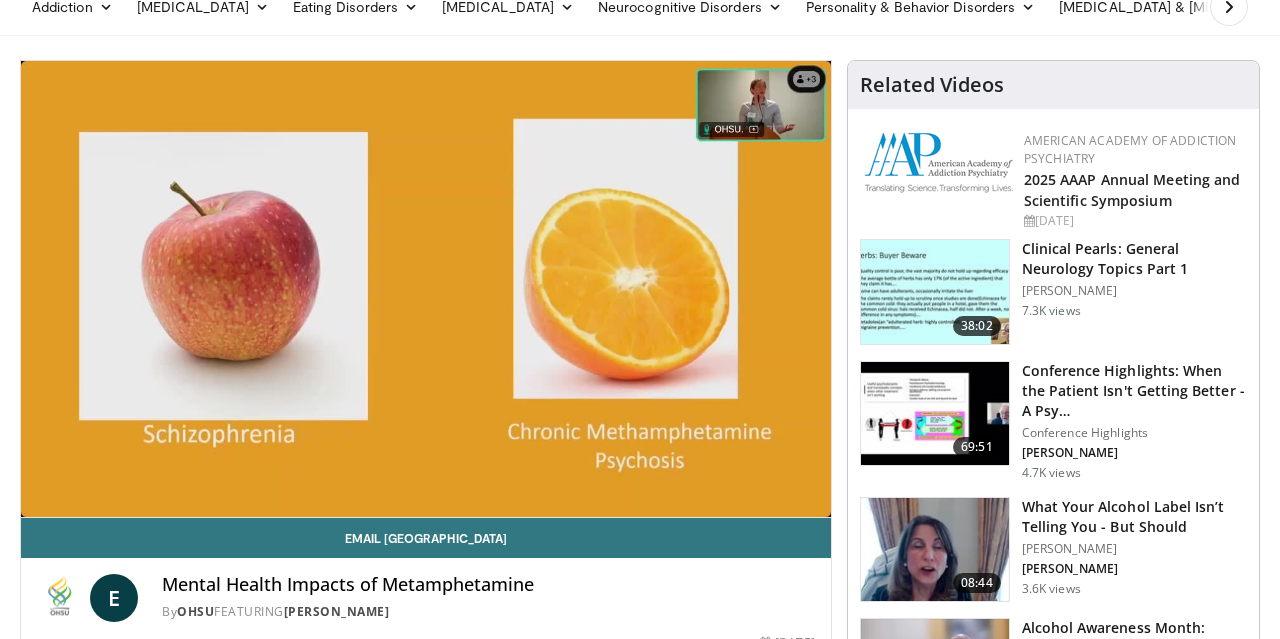 click on "**********" at bounding box center [433, 1480] 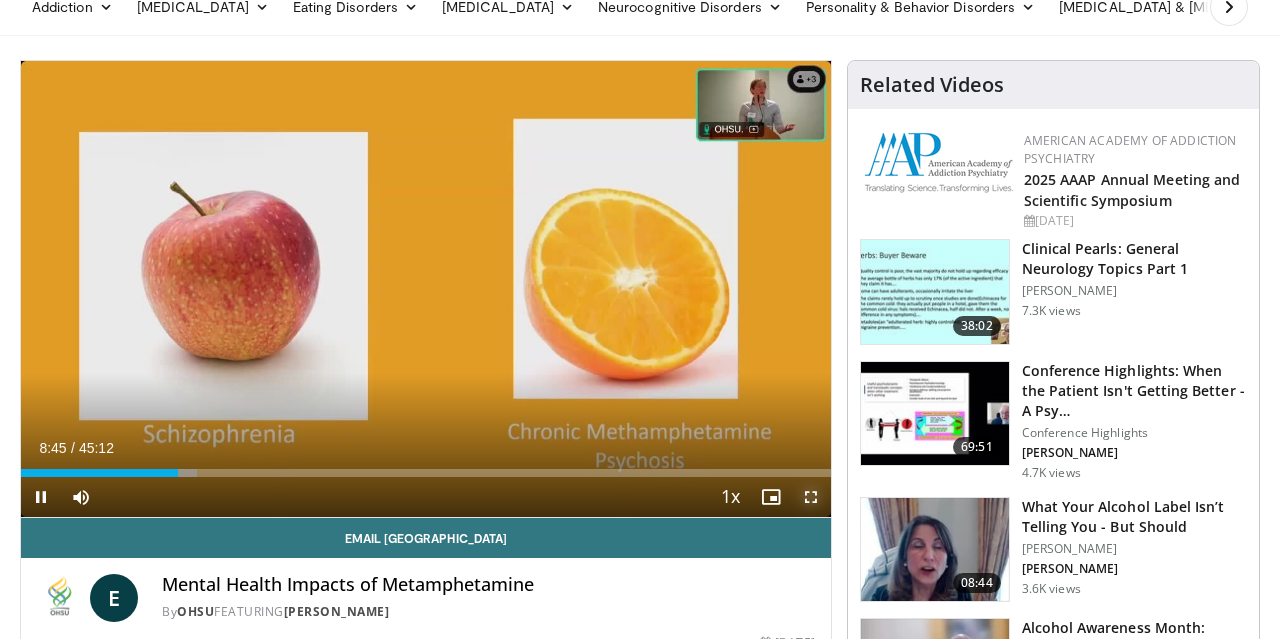 click at bounding box center (811, 497) 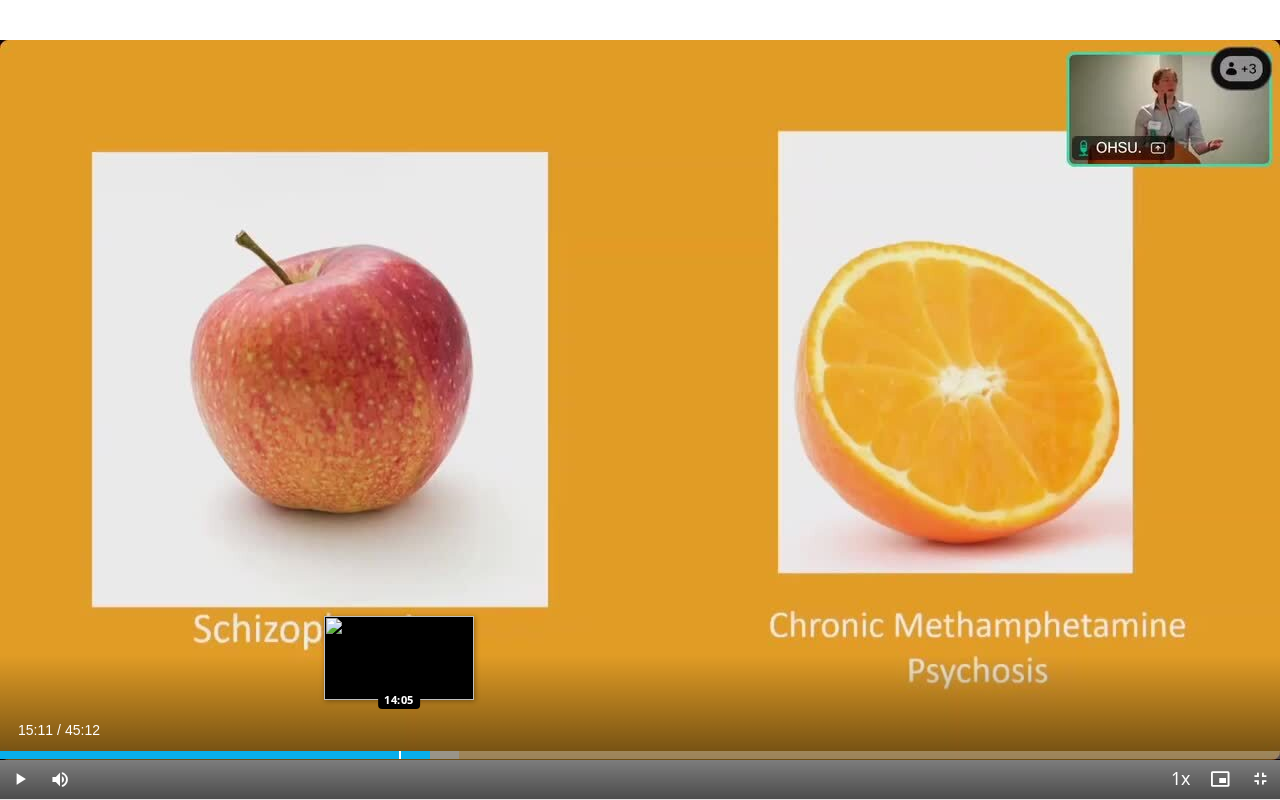 click on "15:11" at bounding box center [215, 755] 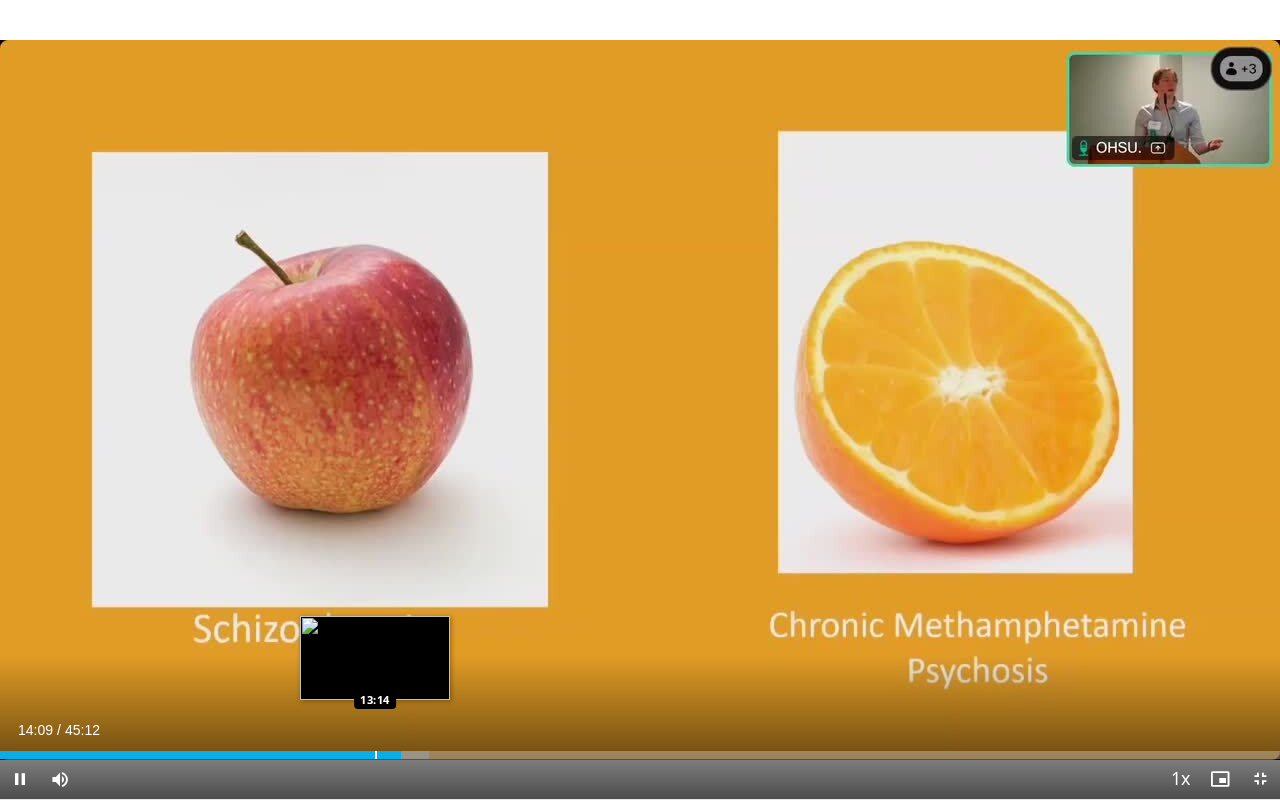 click on "Loaded :  33.55% 14:09 13:14" at bounding box center (640, 749) 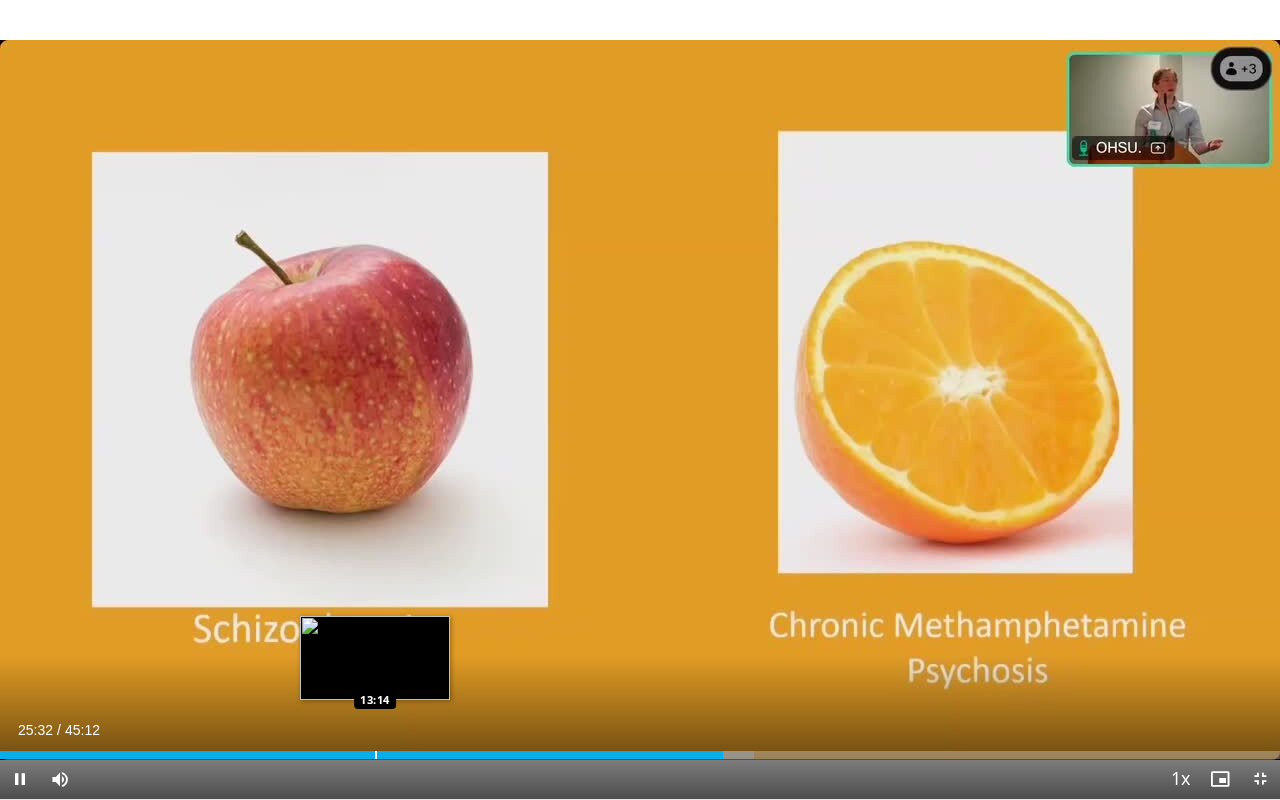 click on "**********" at bounding box center (640, 400) 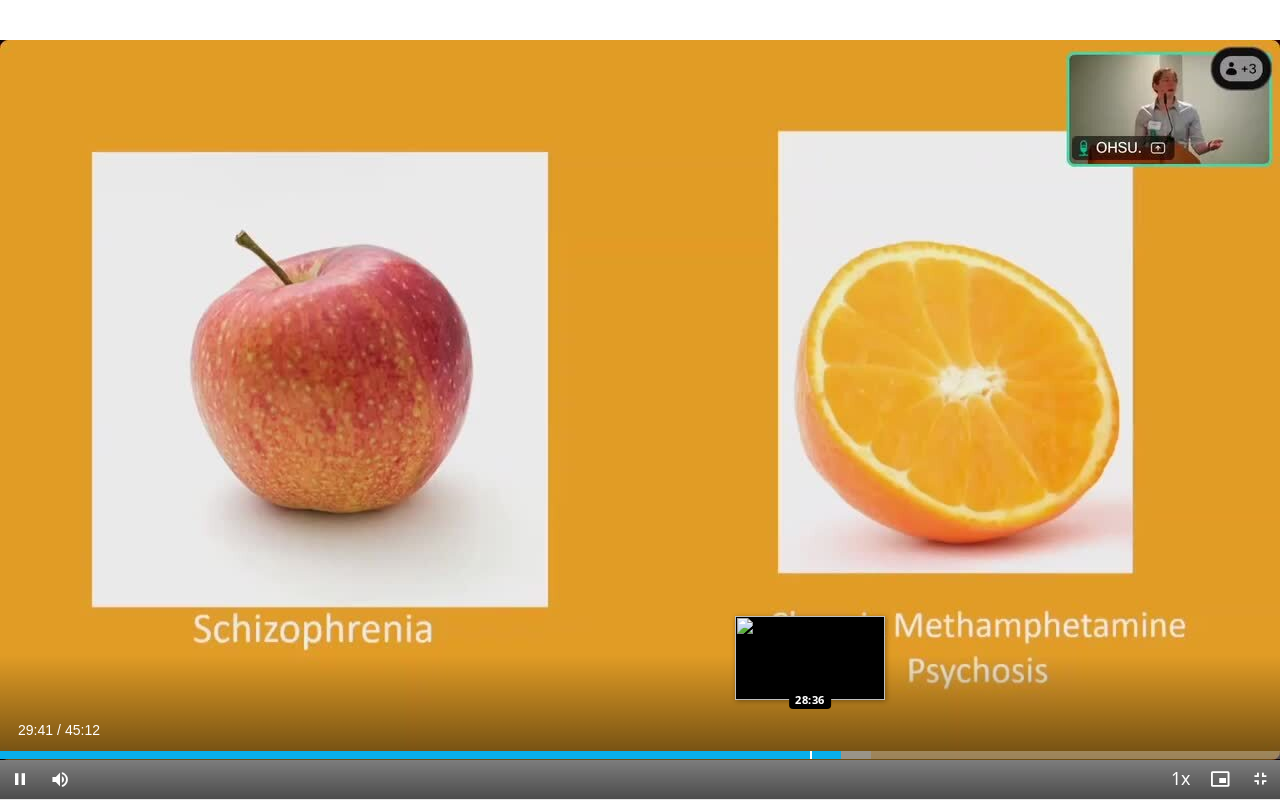 click on "Loaded :  68.03% 29:41 28:36" at bounding box center (640, 749) 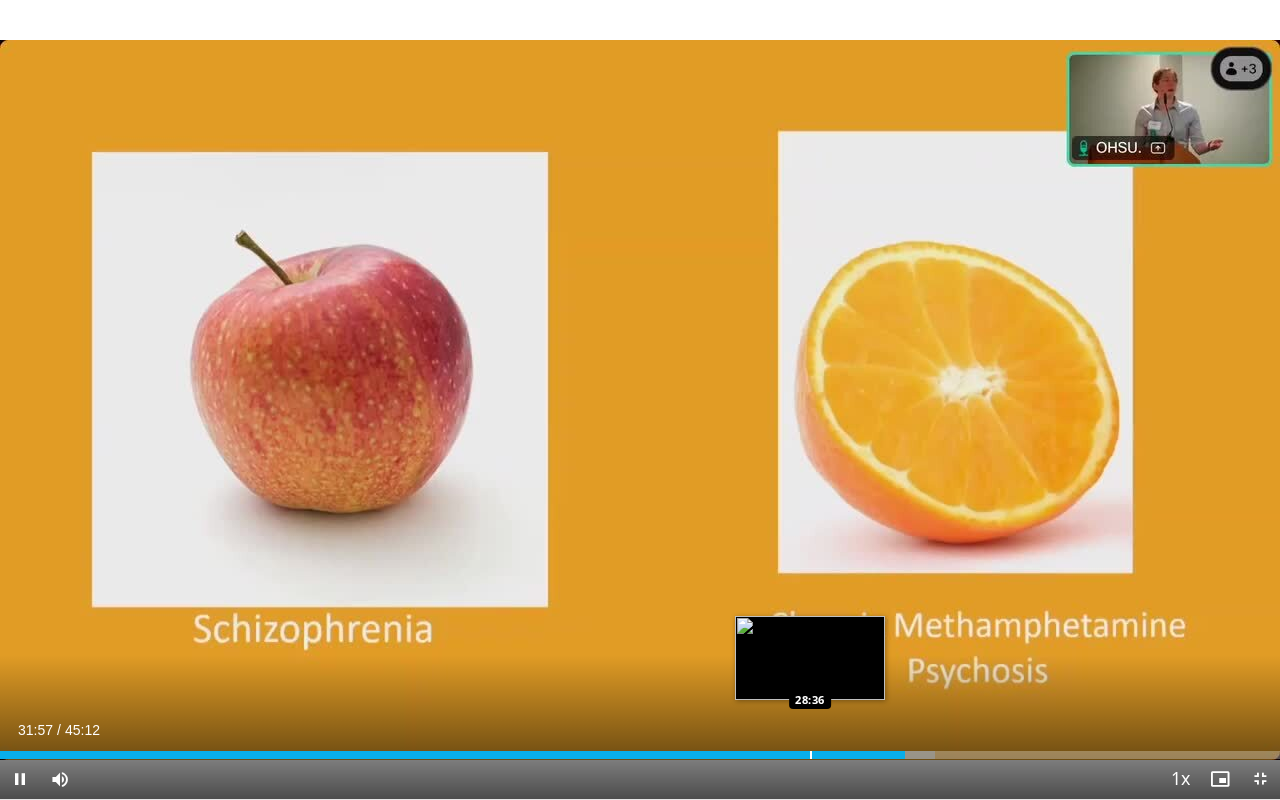 click on "**********" at bounding box center [640, 400] 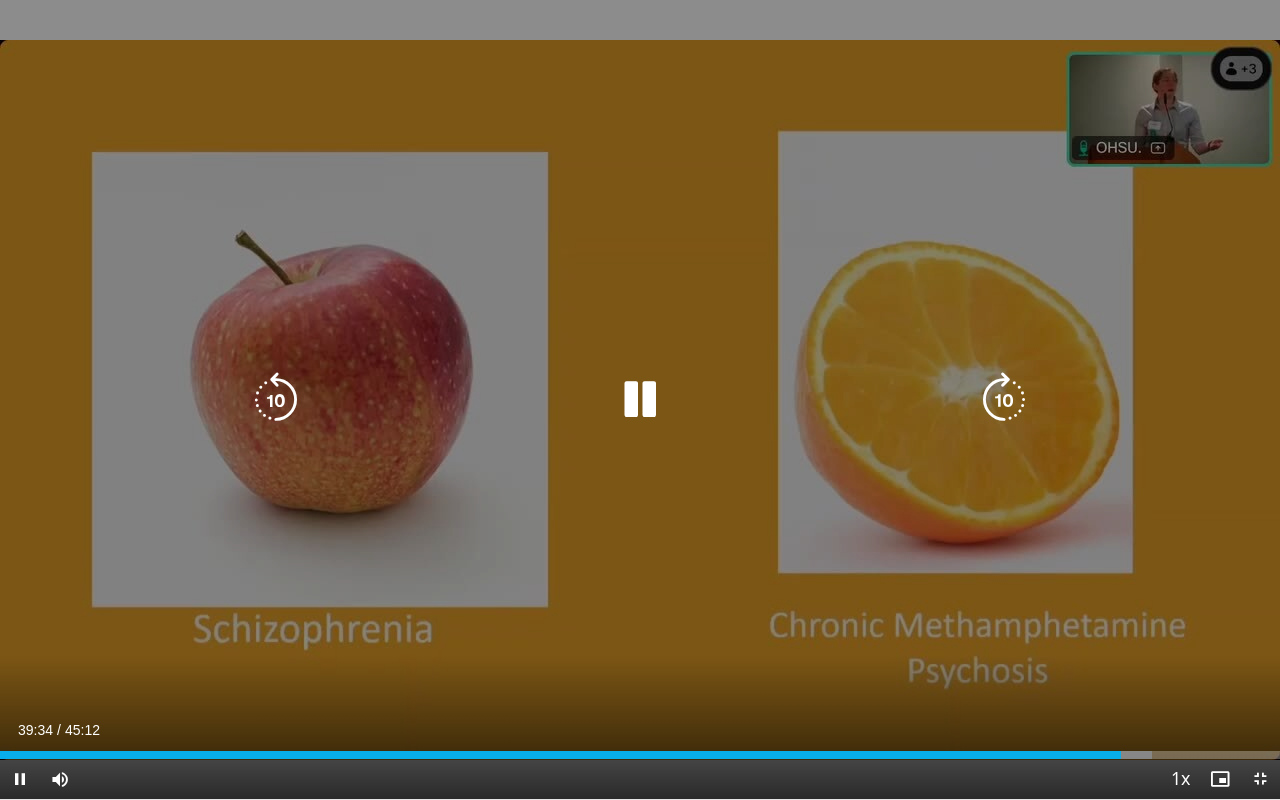 click on "10 seconds
Tap to unmute" at bounding box center [640, 399] 